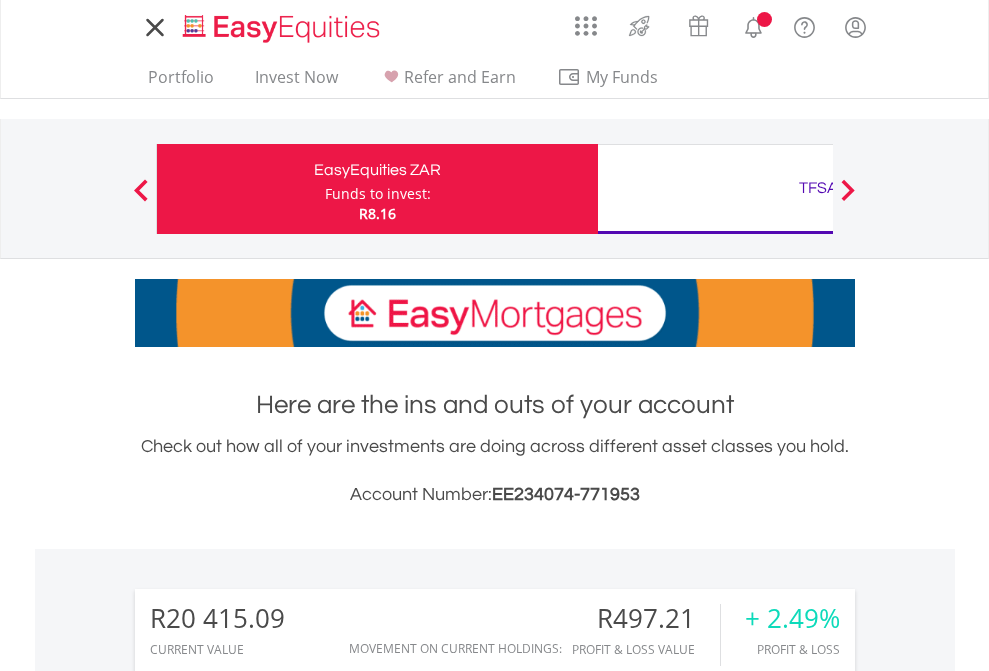 scroll, scrollTop: 0, scrollLeft: 0, axis: both 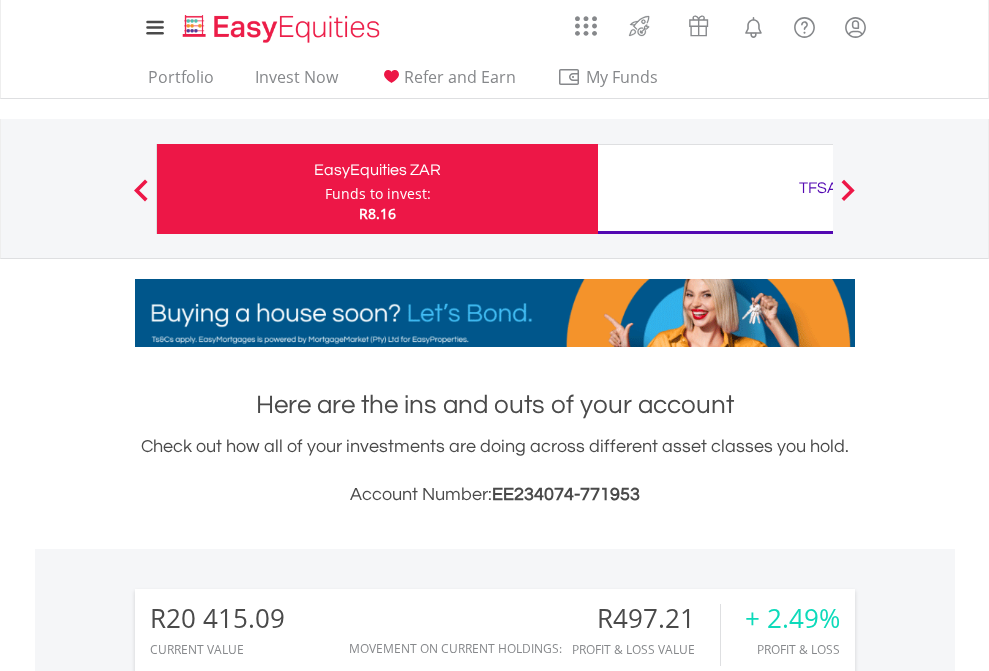 click on "Funds to invest:" at bounding box center [378, 194] 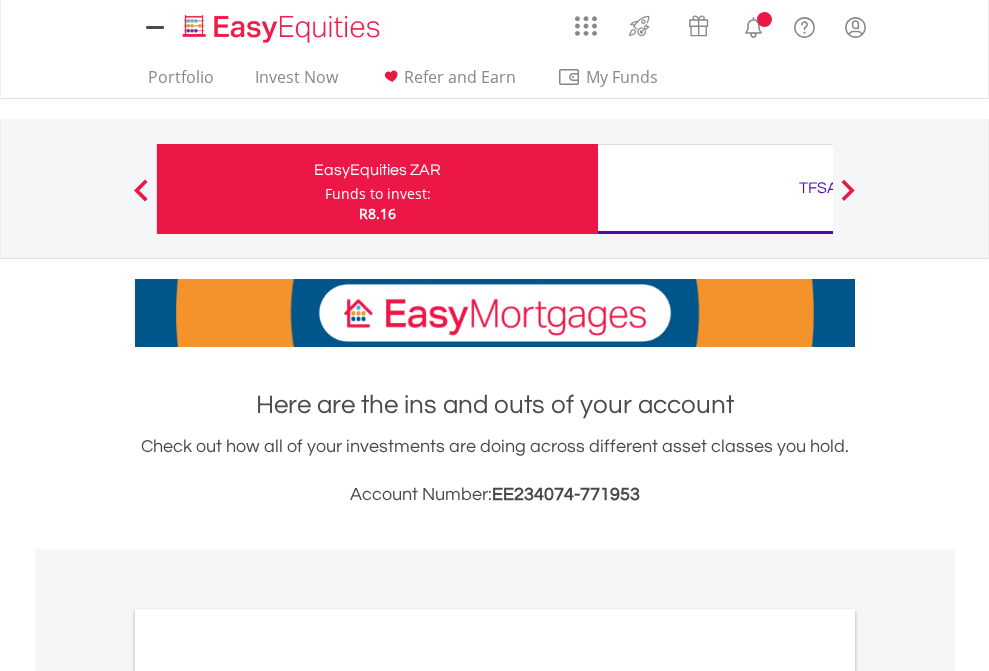 scroll, scrollTop: 0, scrollLeft: 0, axis: both 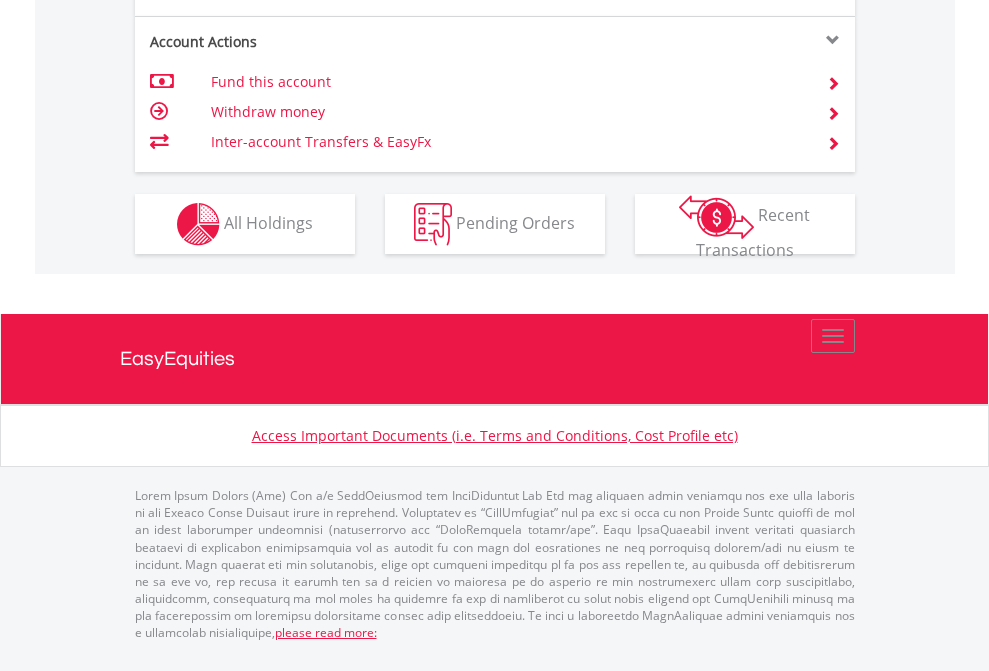 click on "Investment types" at bounding box center [706, -337] 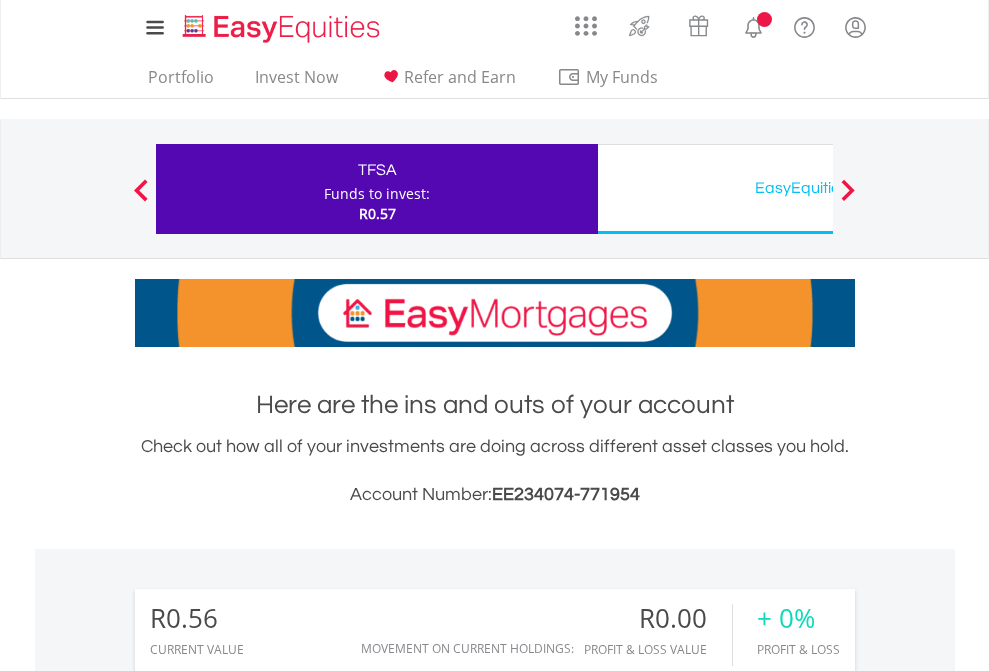 scroll, scrollTop: 0, scrollLeft: 0, axis: both 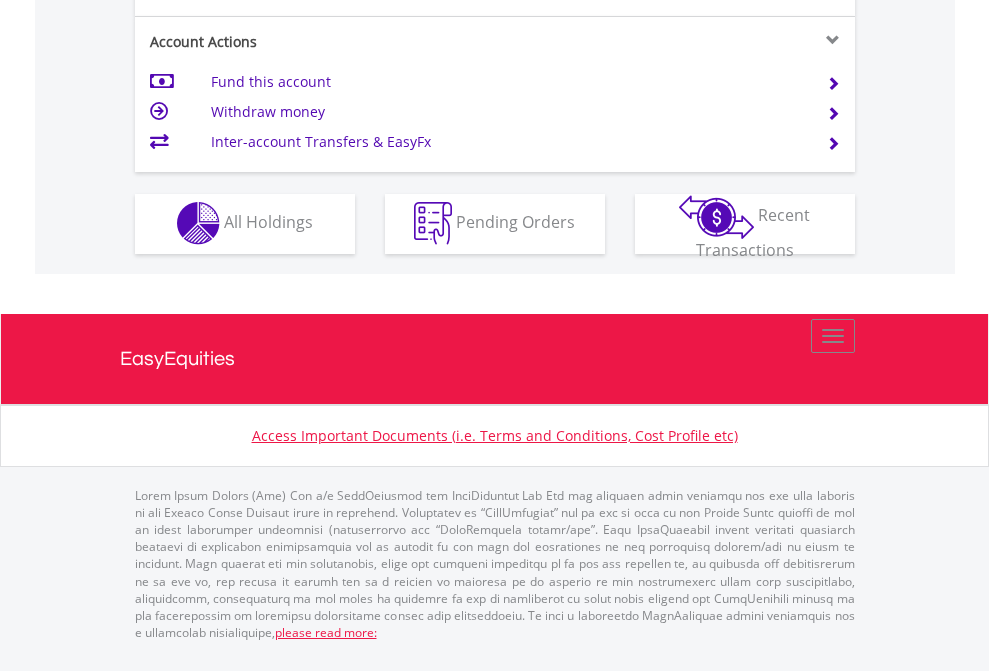 click on "Investment types" at bounding box center (706, -353) 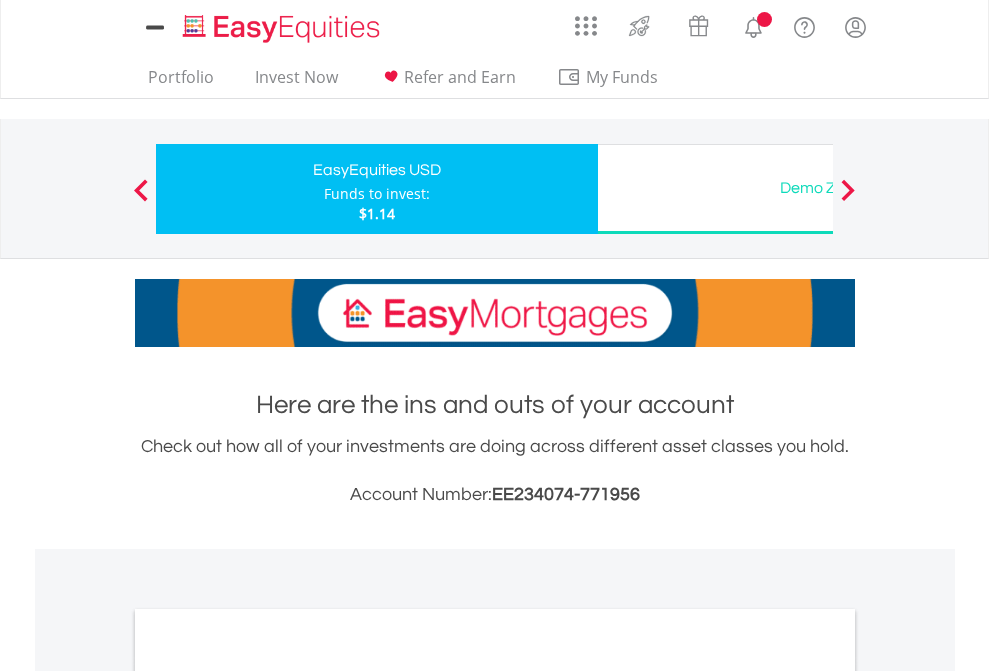 scroll, scrollTop: 0, scrollLeft: 0, axis: both 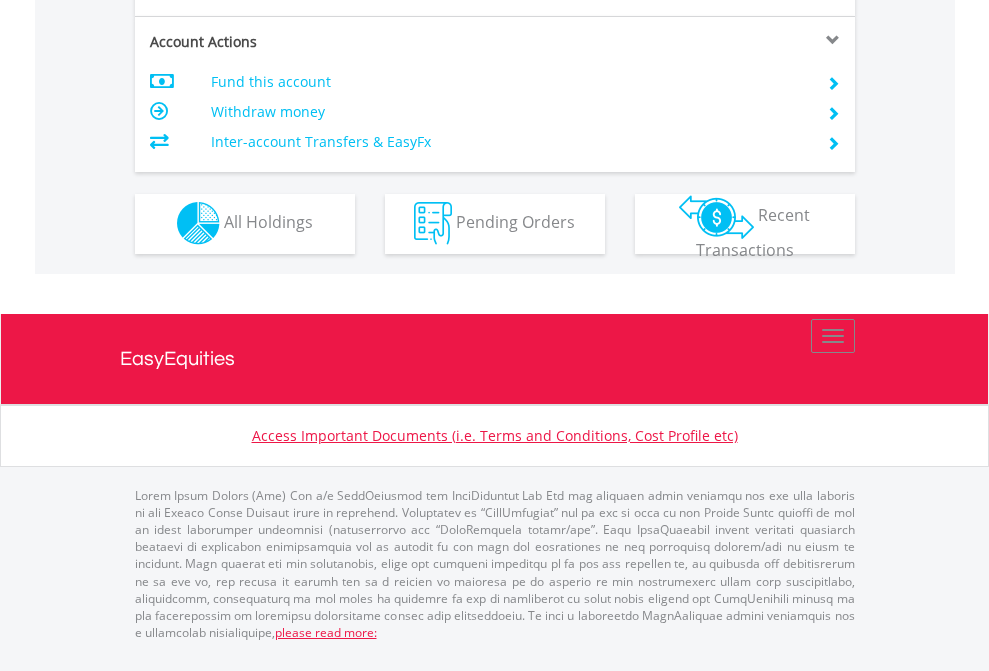 click on "Investment types" at bounding box center (706, -353) 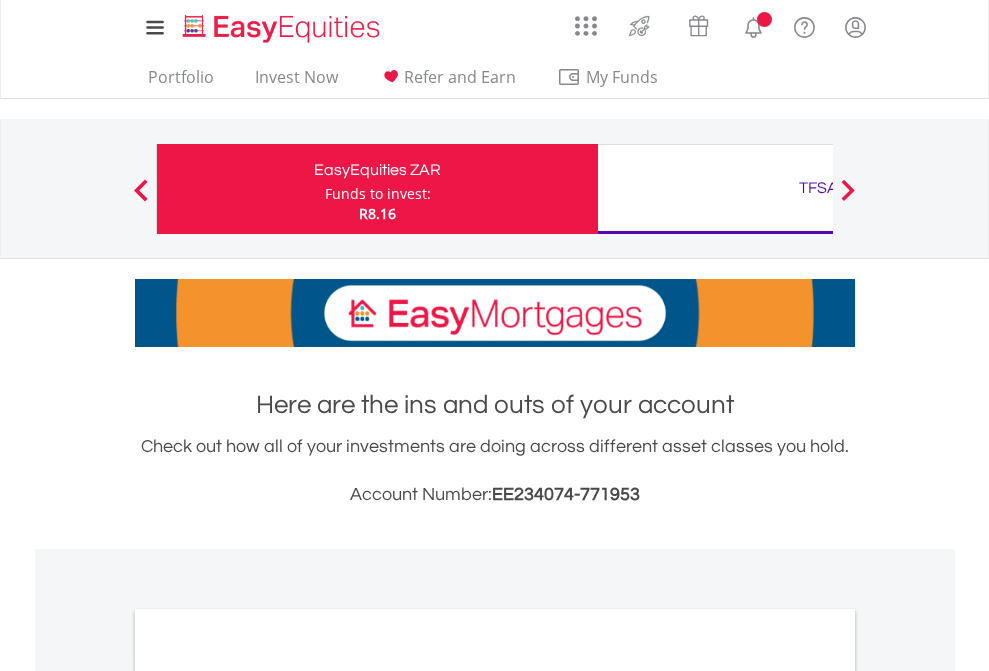 scroll, scrollTop: 0, scrollLeft: 0, axis: both 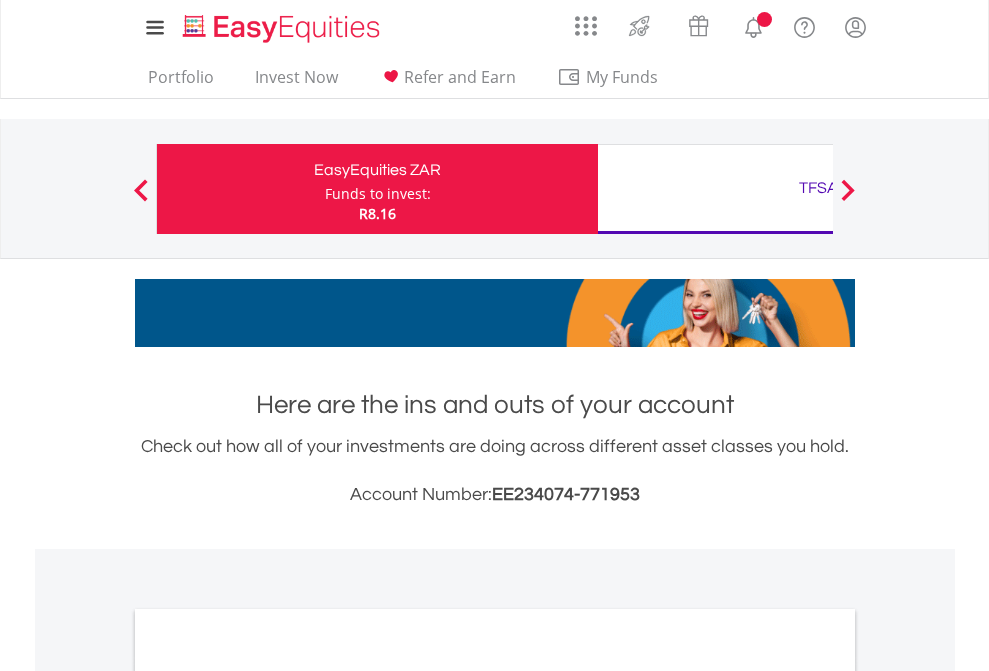 click on "All Holdings" at bounding box center [268, 1096] 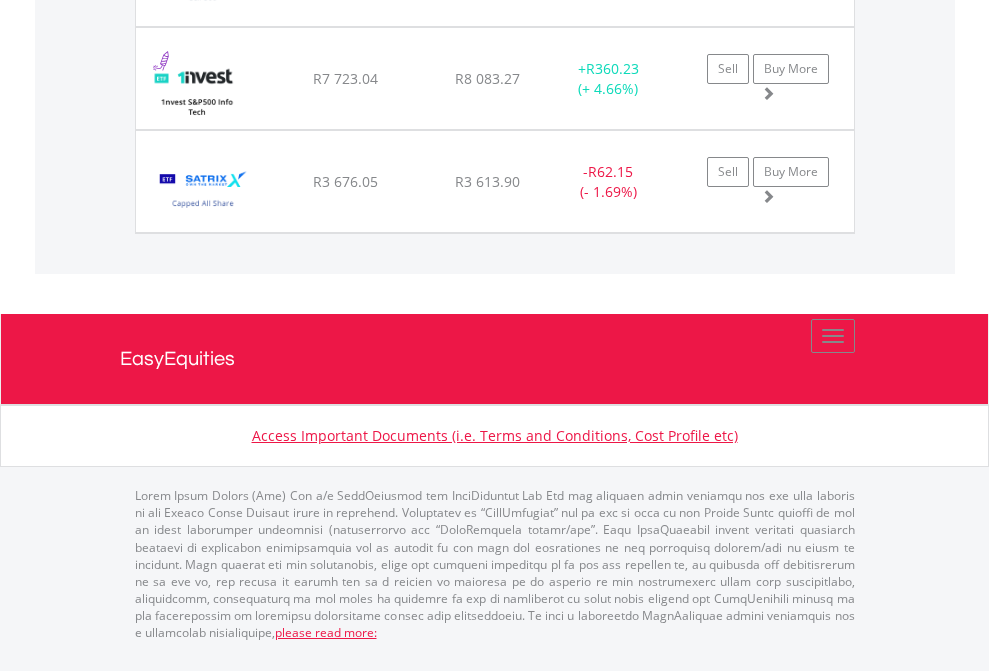 scroll, scrollTop: 144, scrollLeft: 0, axis: vertical 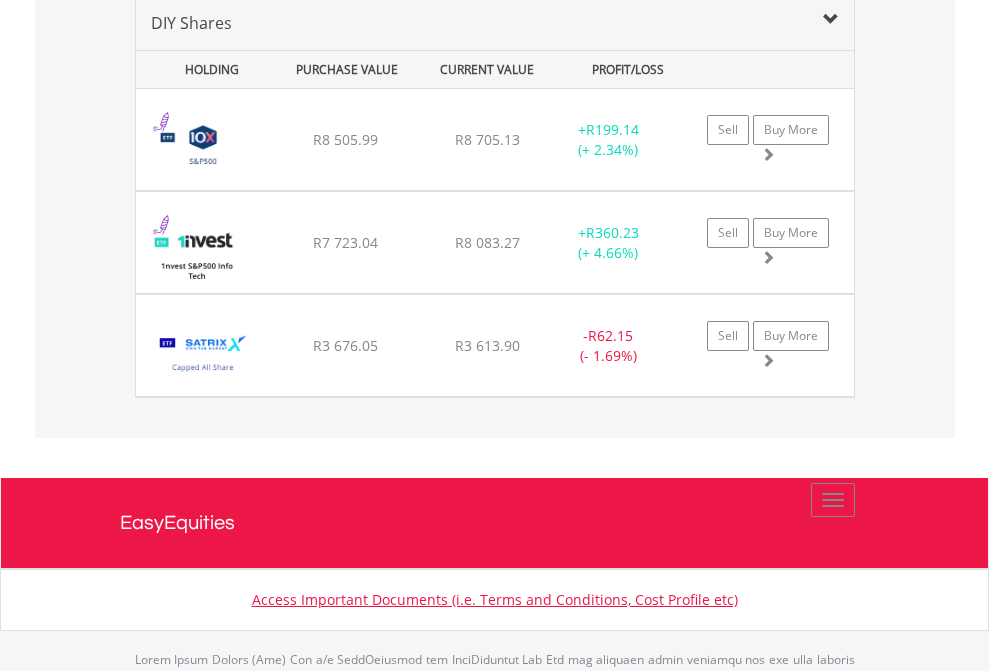 click on "TFSA" at bounding box center (818, -1010) 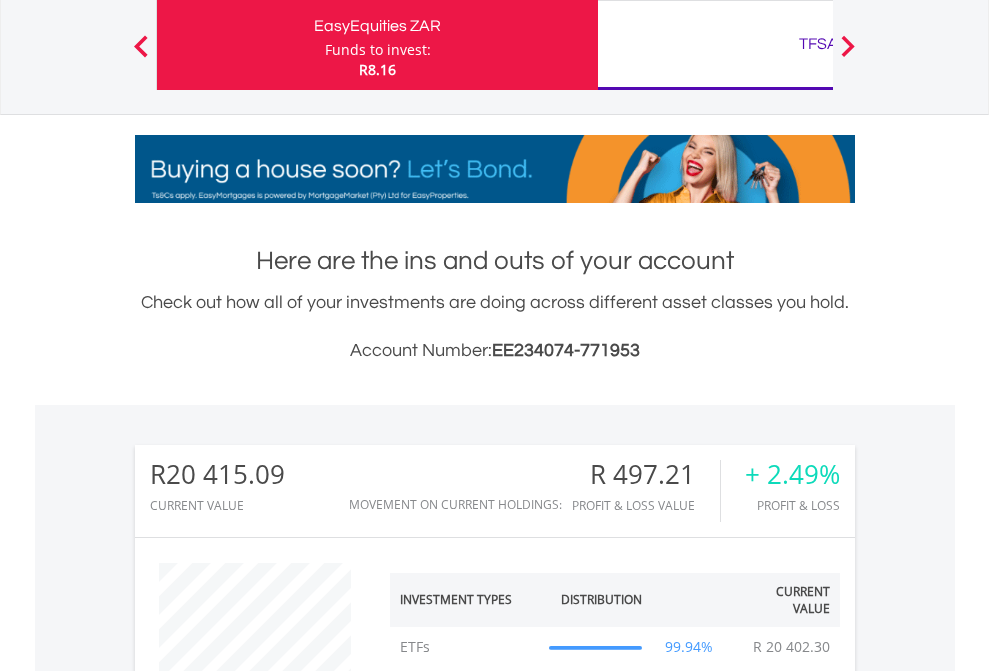 scroll, scrollTop: 999808, scrollLeft: 999687, axis: both 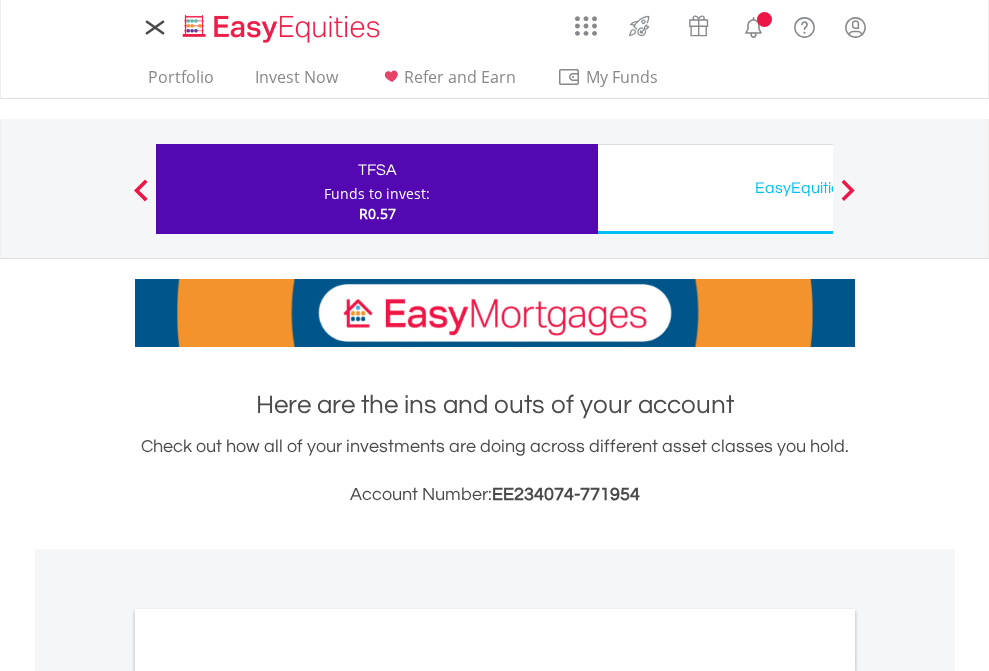 click on "All Holdings" at bounding box center [268, 1096] 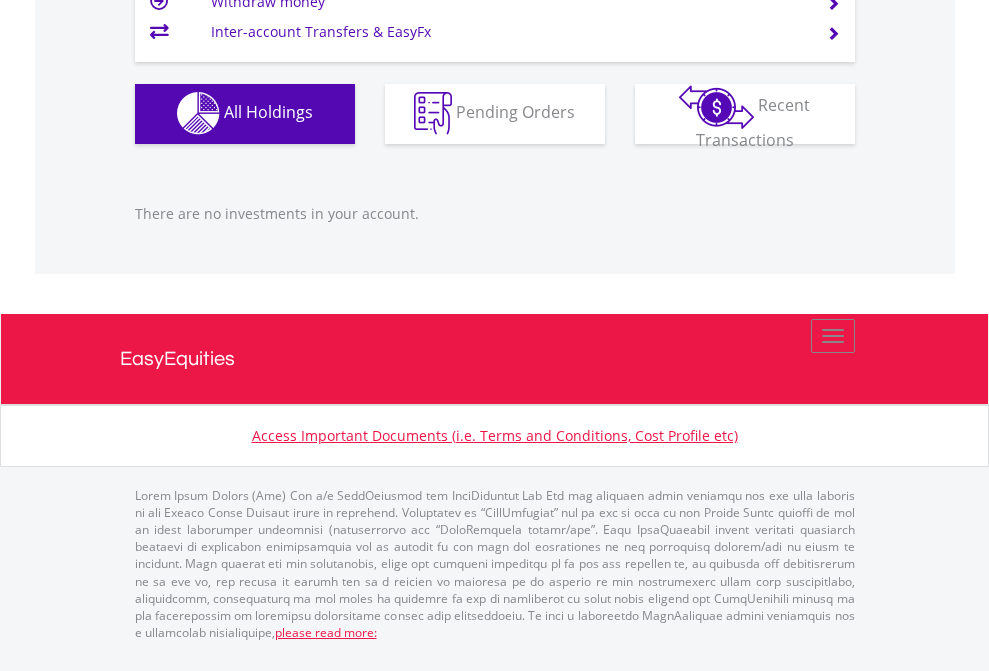 scroll, scrollTop: 1980, scrollLeft: 0, axis: vertical 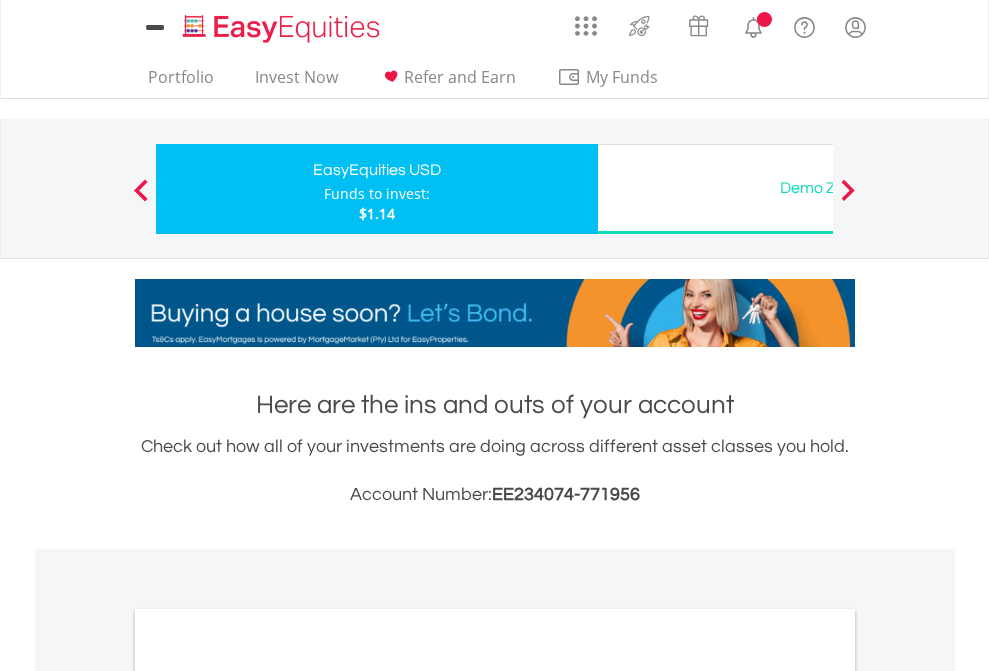 click on "All Holdings" at bounding box center [268, 1096] 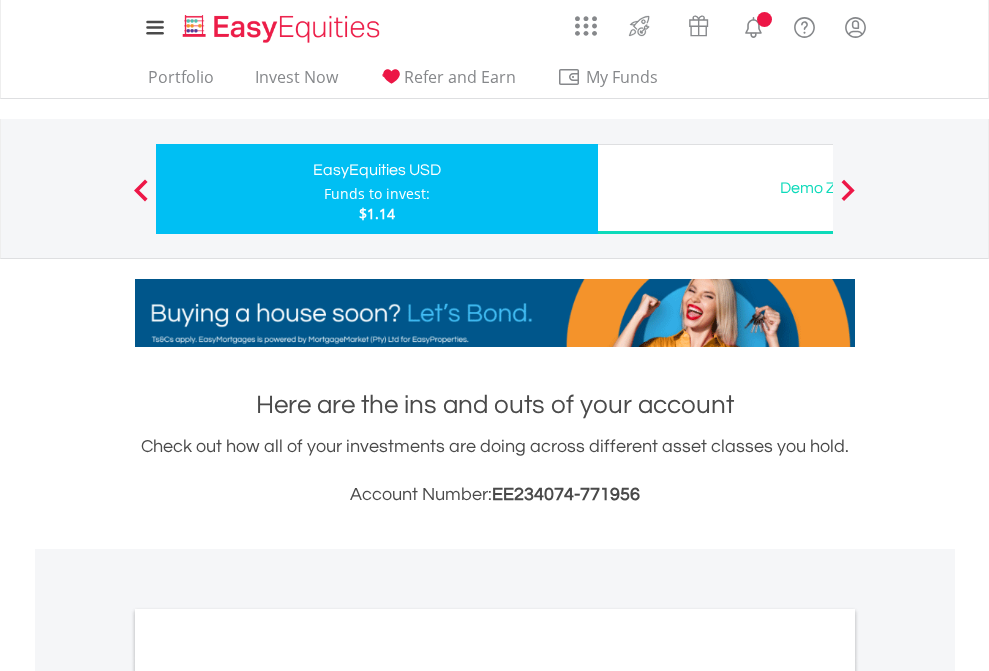 scroll, scrollTop: 1202, scrollLeft: 0, axis: vertical 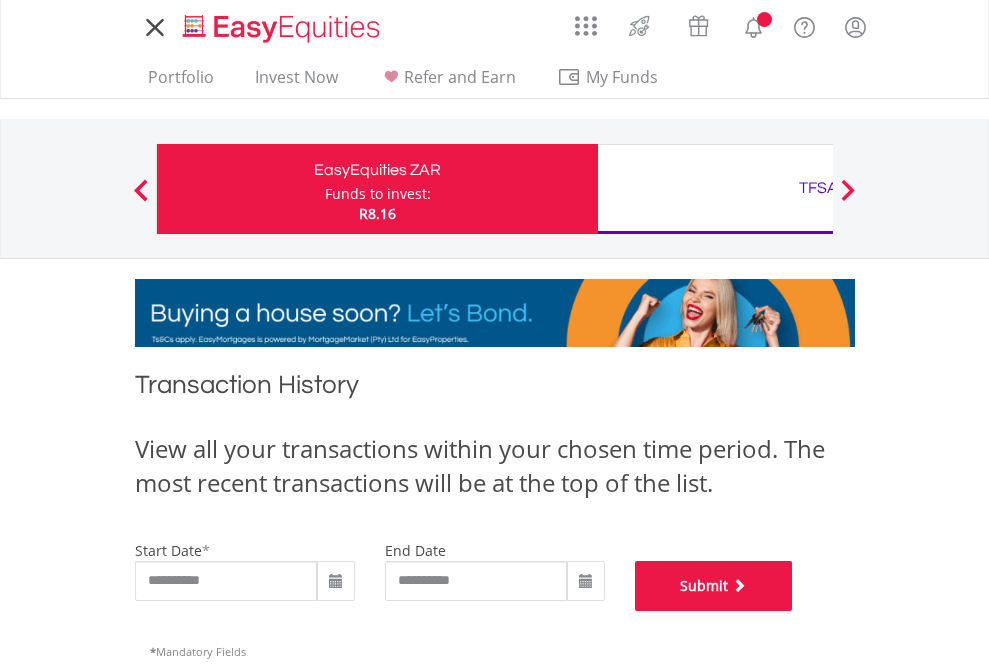 click on "Submit" at bounding box center [714, 586] 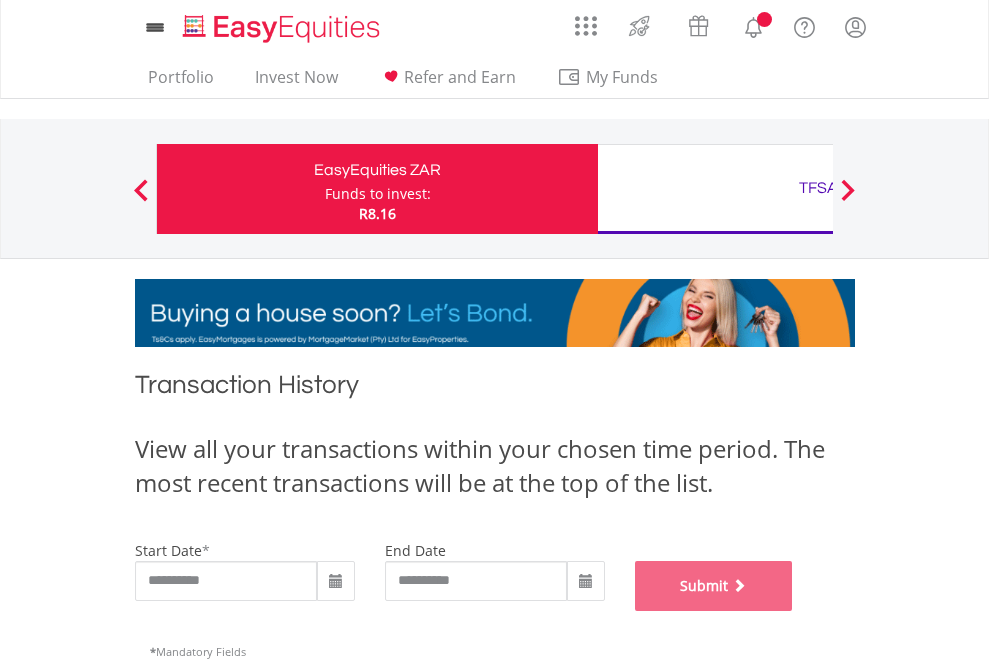 scroll, scrollTop: 811, scrollLeft: 0, axis: vertical 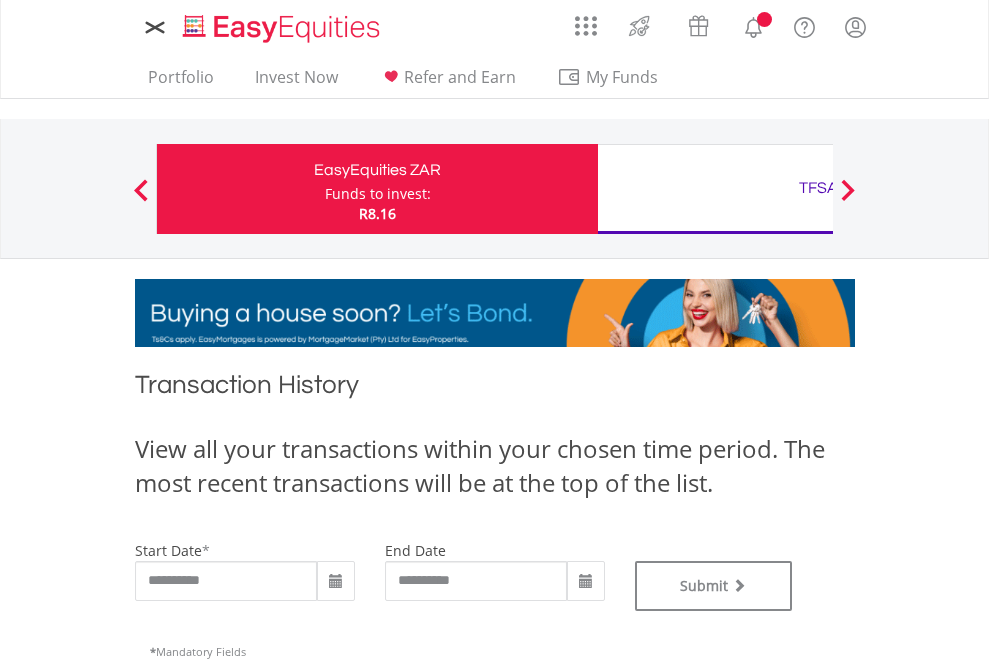 click on "TFSA" at bounding box center (818, 188) 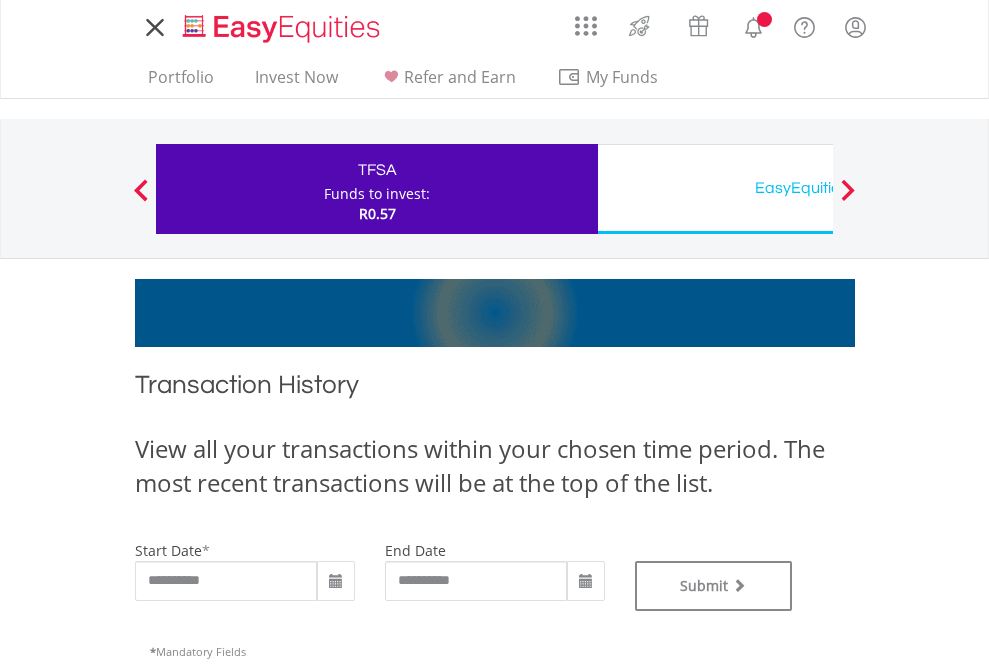 scroll, scrollTop: 0, scrollLeft: 0, axis: both 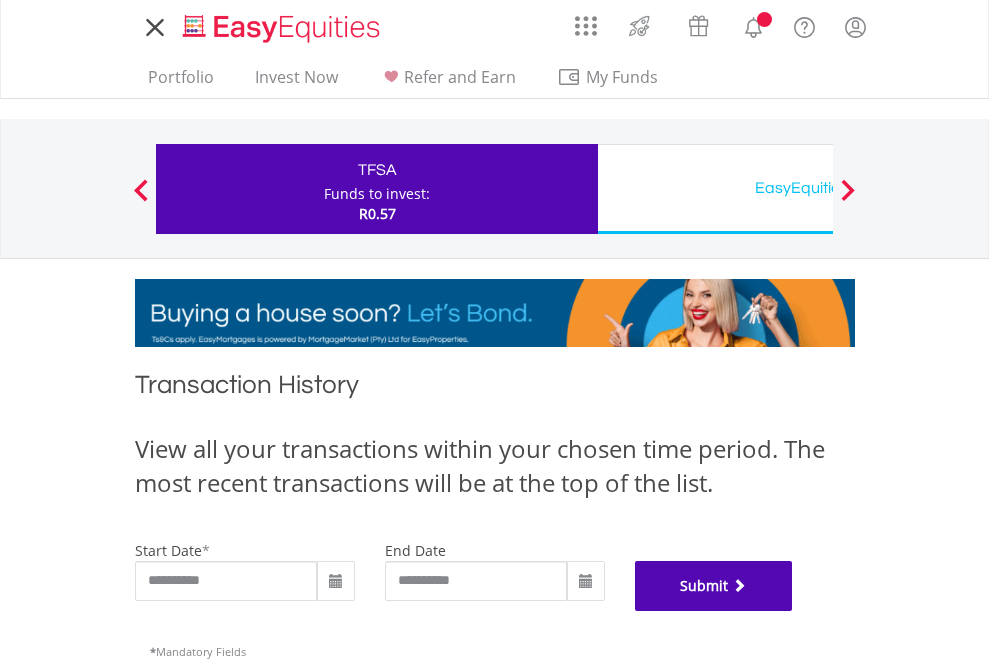 click on "Submit" at bounding box center (714, 586) 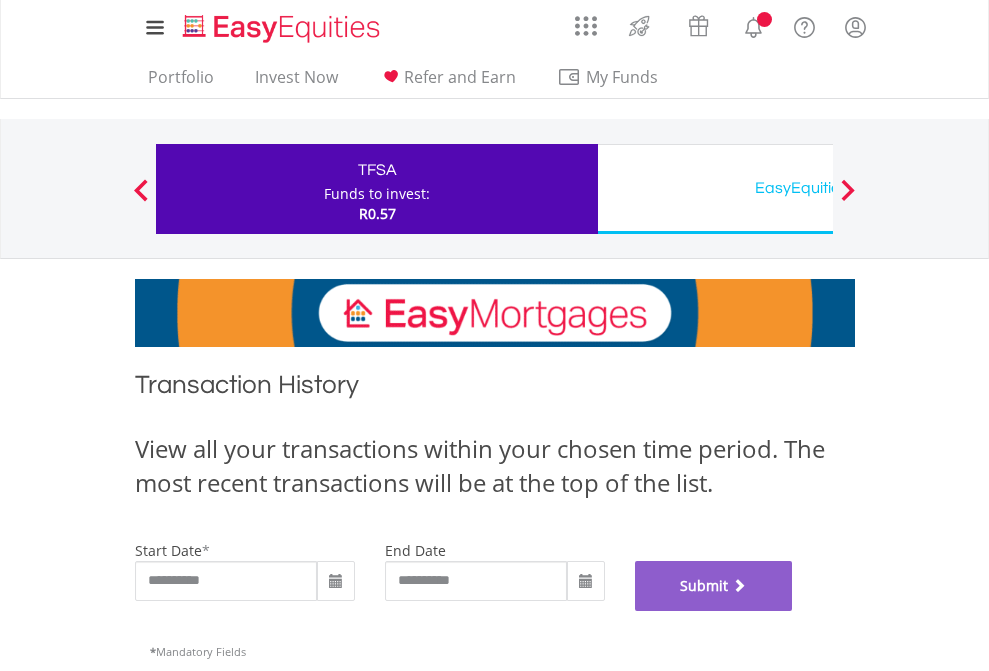 scroll, scrollTop: 811, scrollLeft: 0, axis: vertical 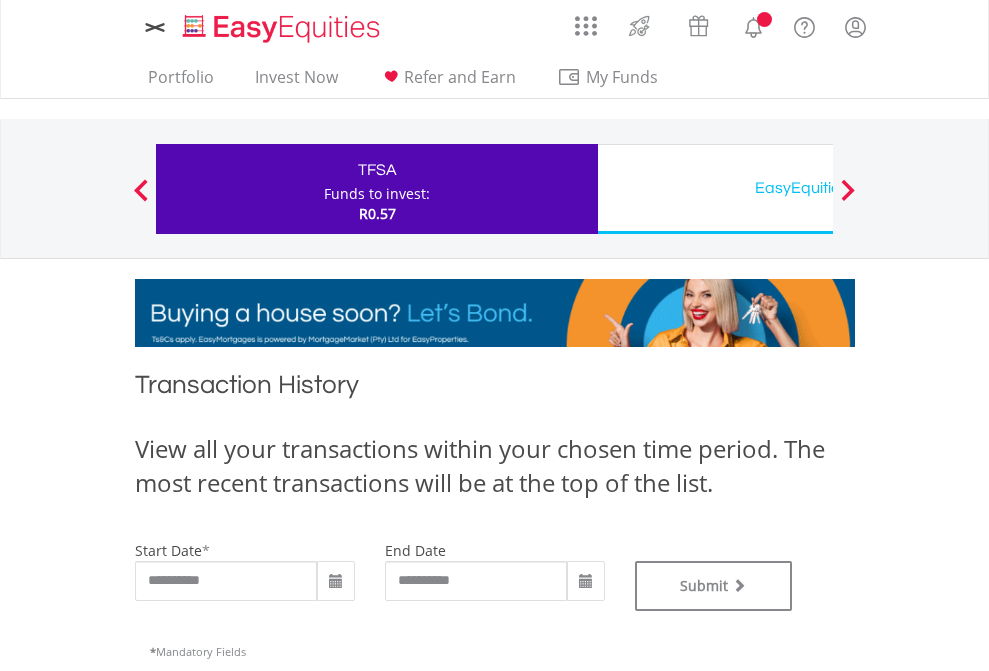 click on "EasyEquities USD" at bounding box center (818, 188) 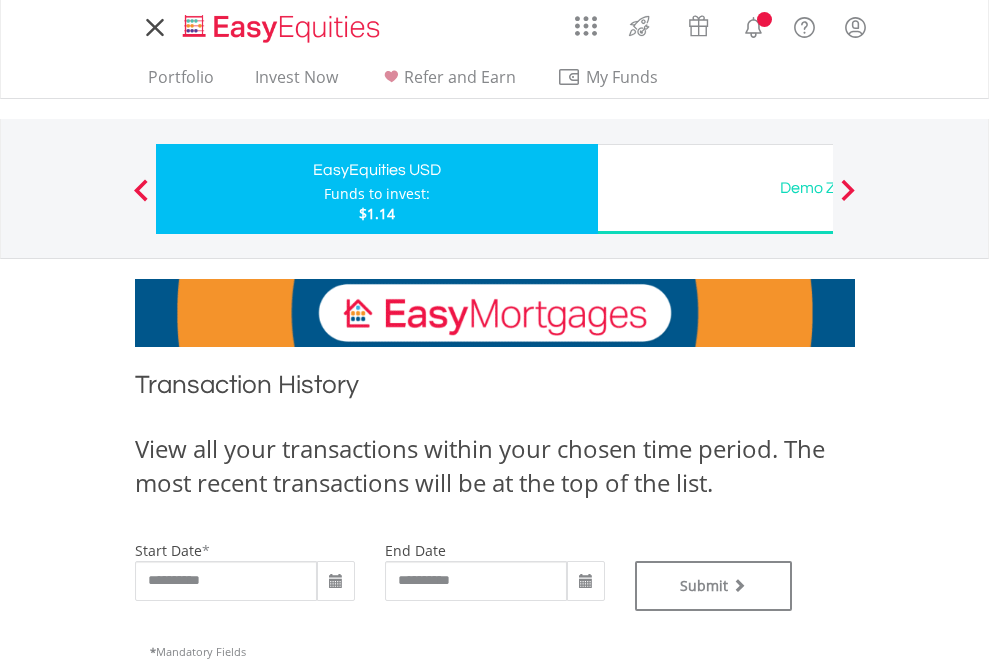 scroll, scrollTop: 0, scrollLeft: 0, axis: both 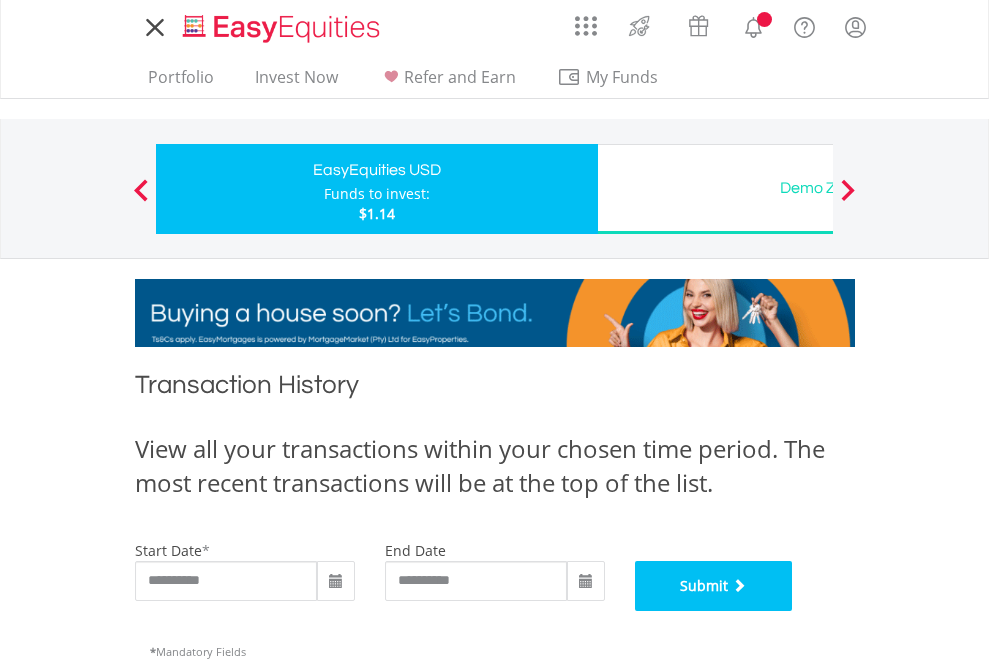 click on "Submit" at bounding box center (714, 586) 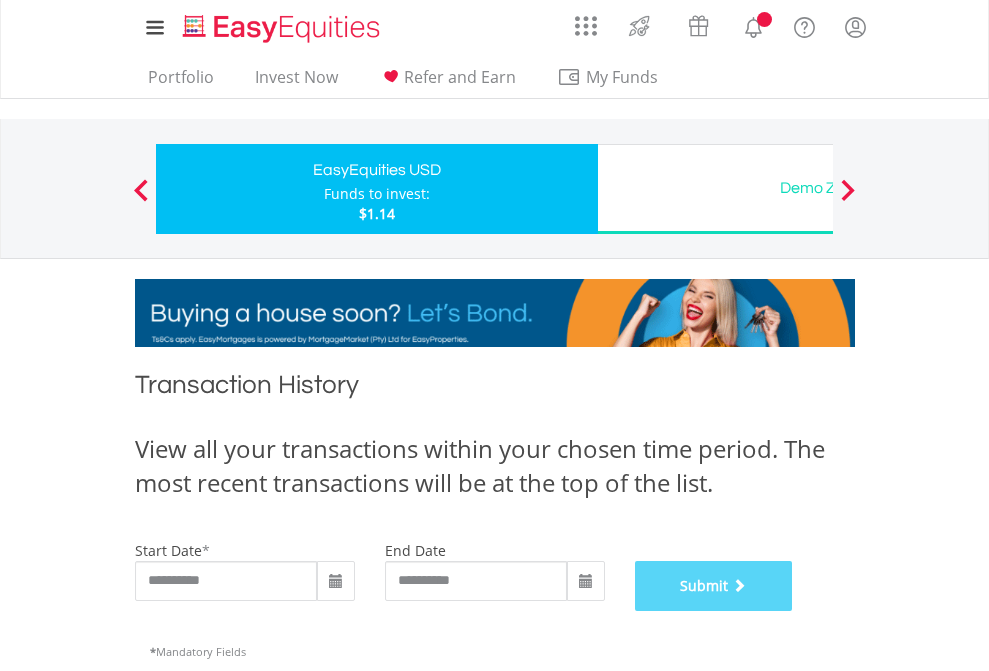 scroll, scrollTop: 811, scrollLeft: 0, axis: vertical 